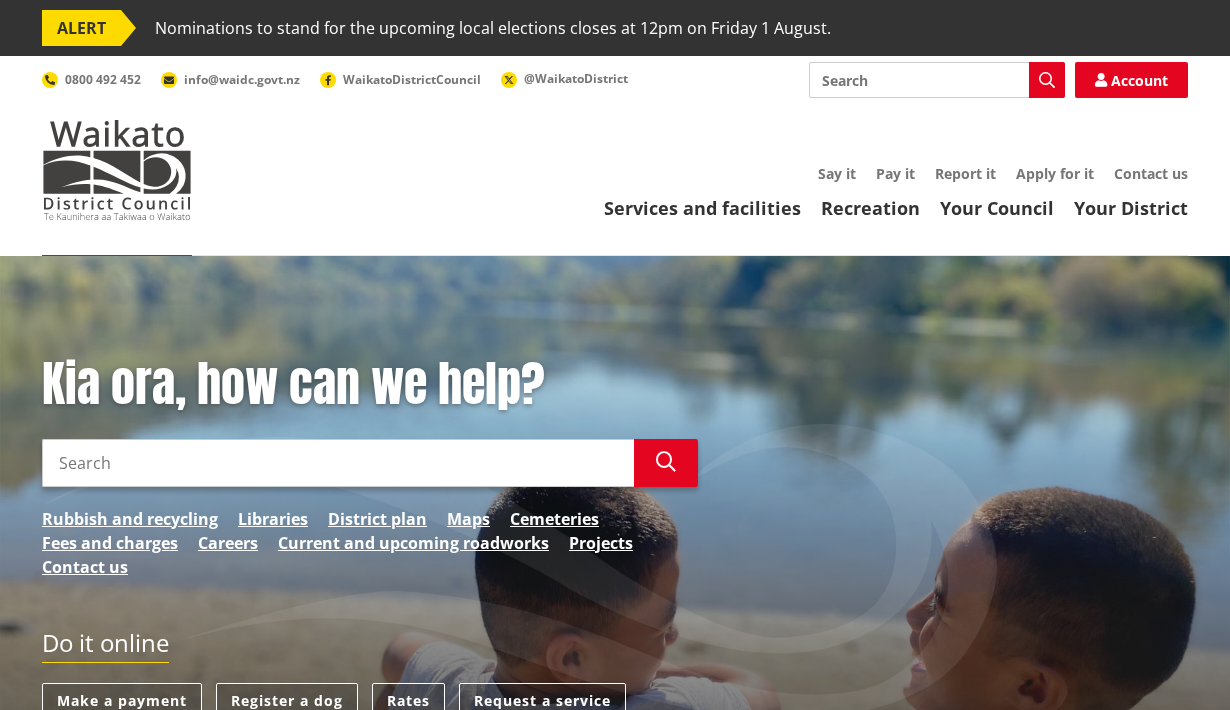 scroll, scrollTop: 177, scrollLeft: 0, axis: vertical 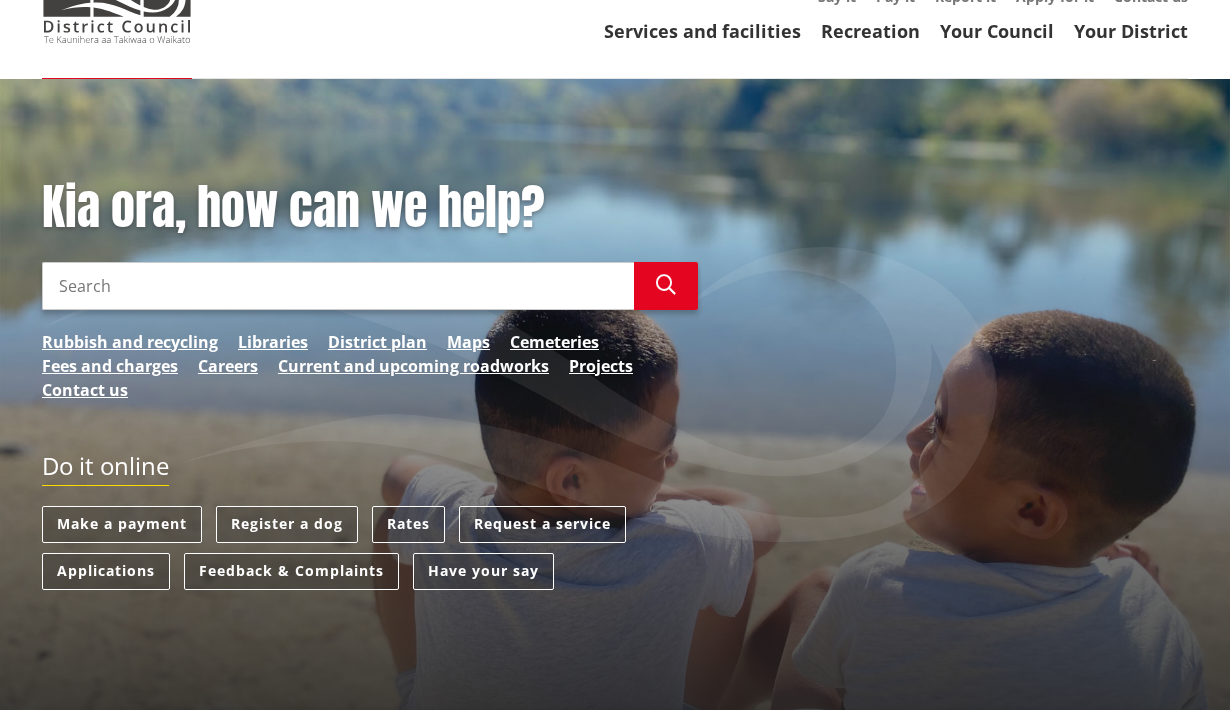 click on "Search" at bounding box center [338, 286] 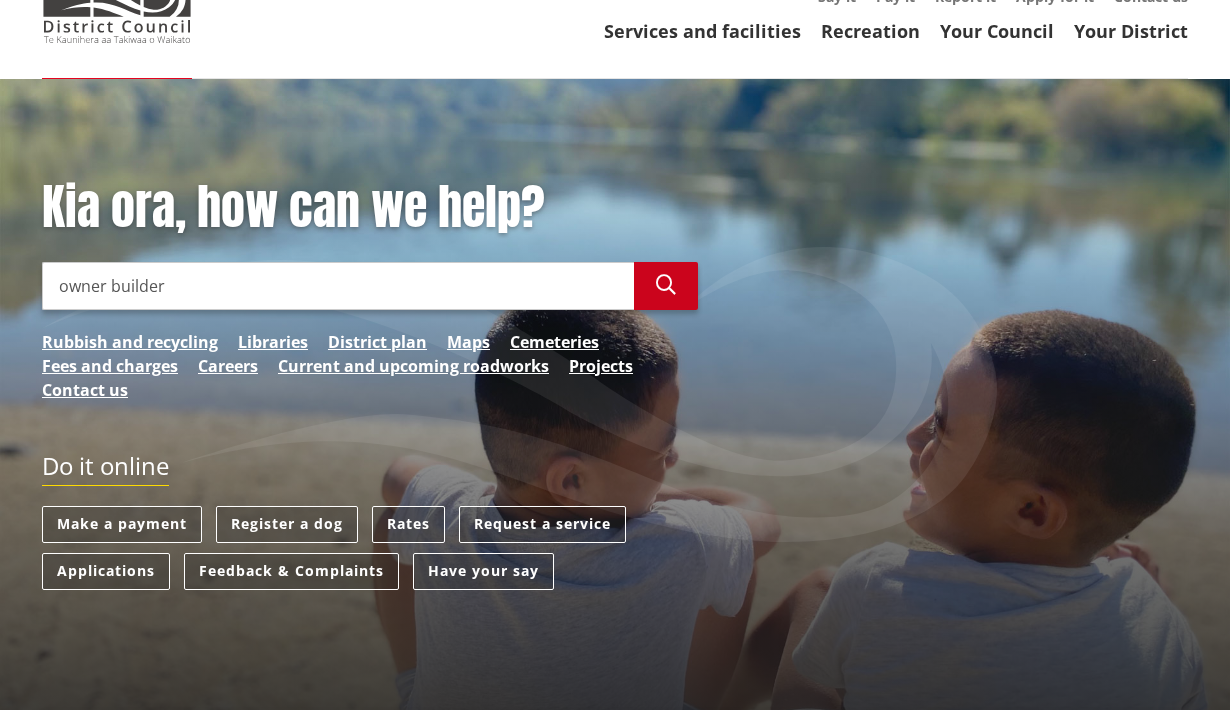 type on "owner builder" 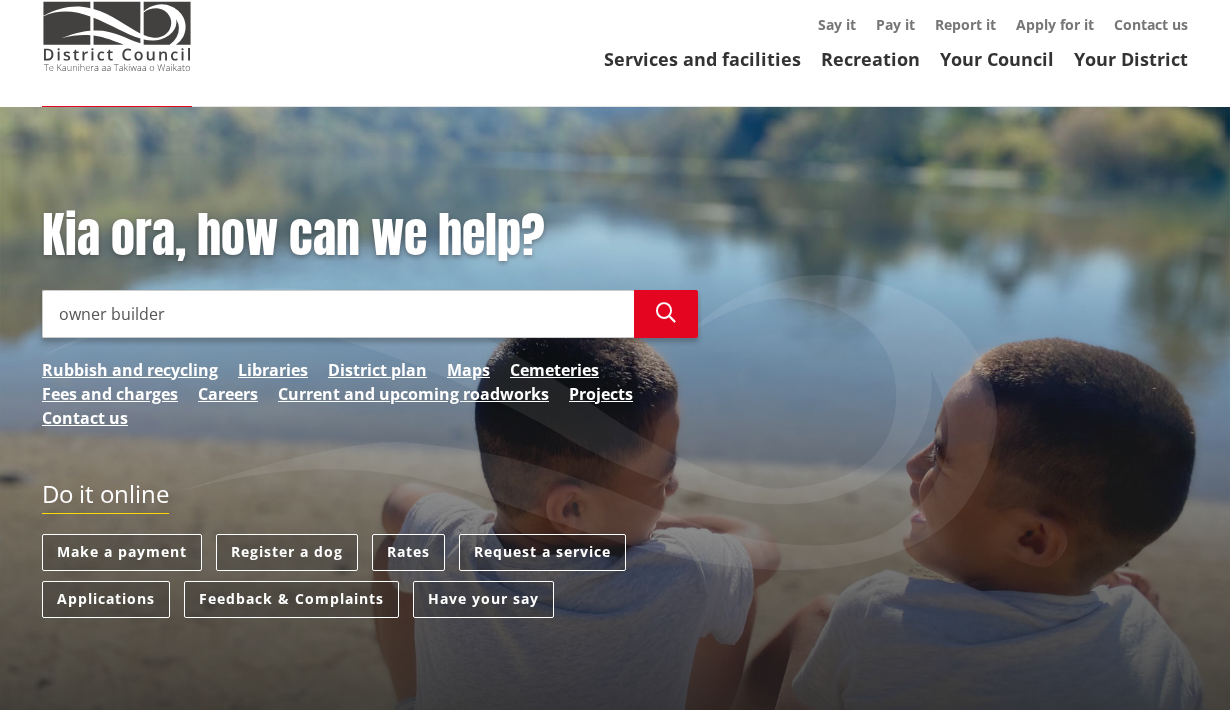 scroll, scrollTop: 72, scrollLeft: 0, axis: vertical 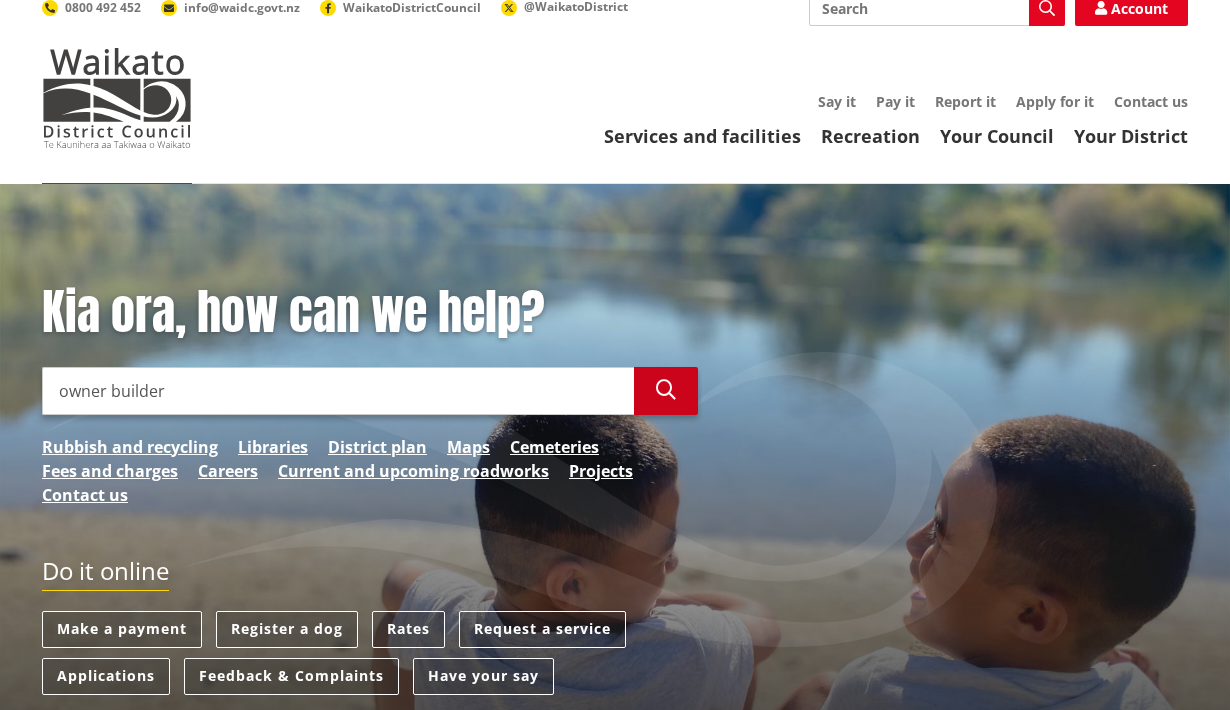 click at bounding box center (666, 390) 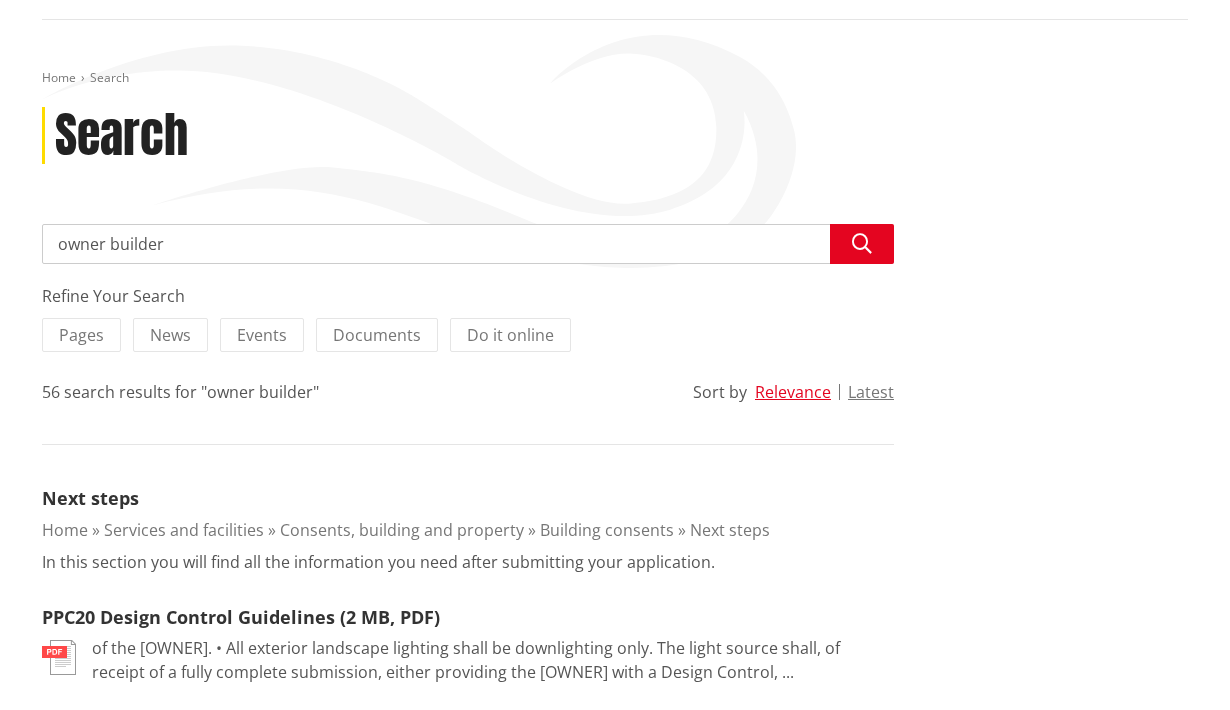 scroll, scrollTop: 0, scrollLeft: 0, axis: both 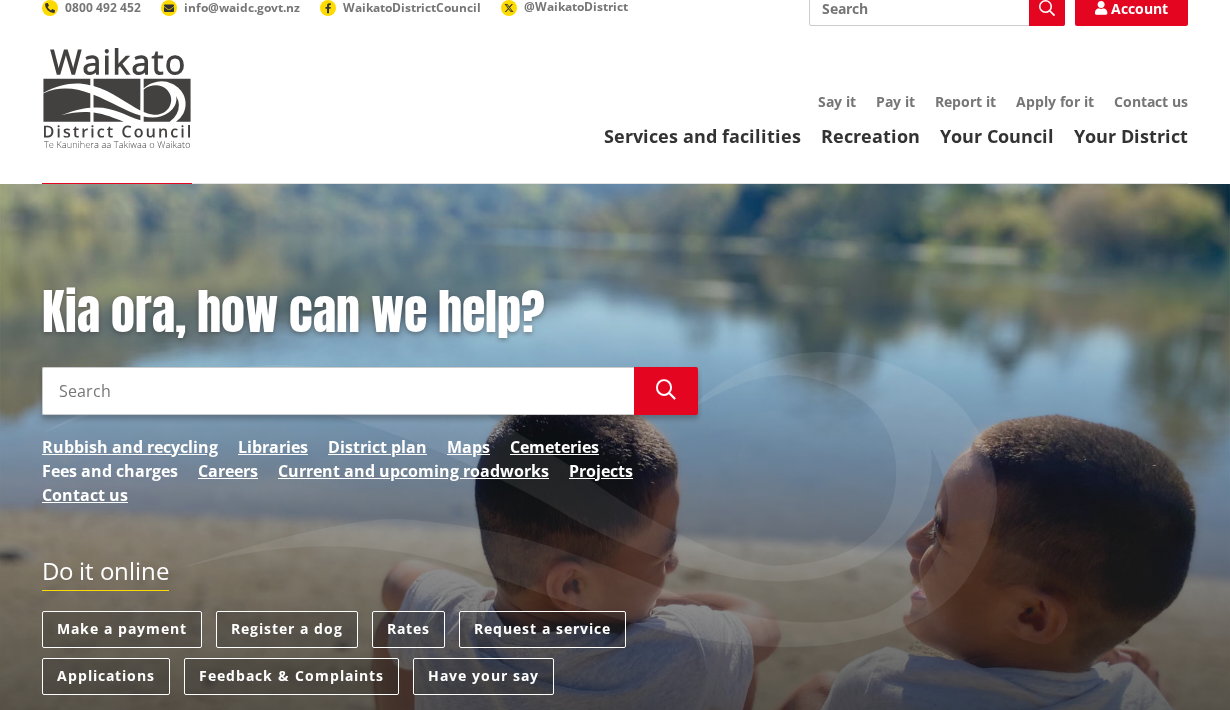 click on "Fees and charges" at bounding box center (110, 471) 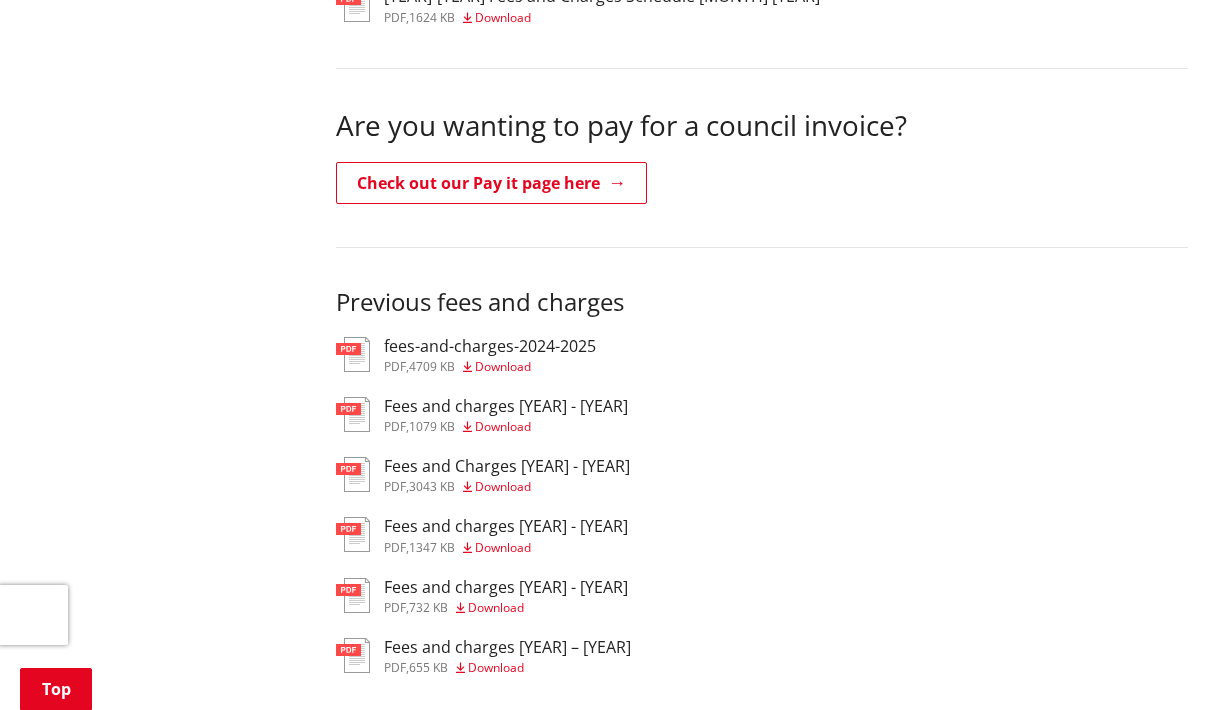 scroll, scrollTop: 707, scrollLeft: 0, axis: vertical 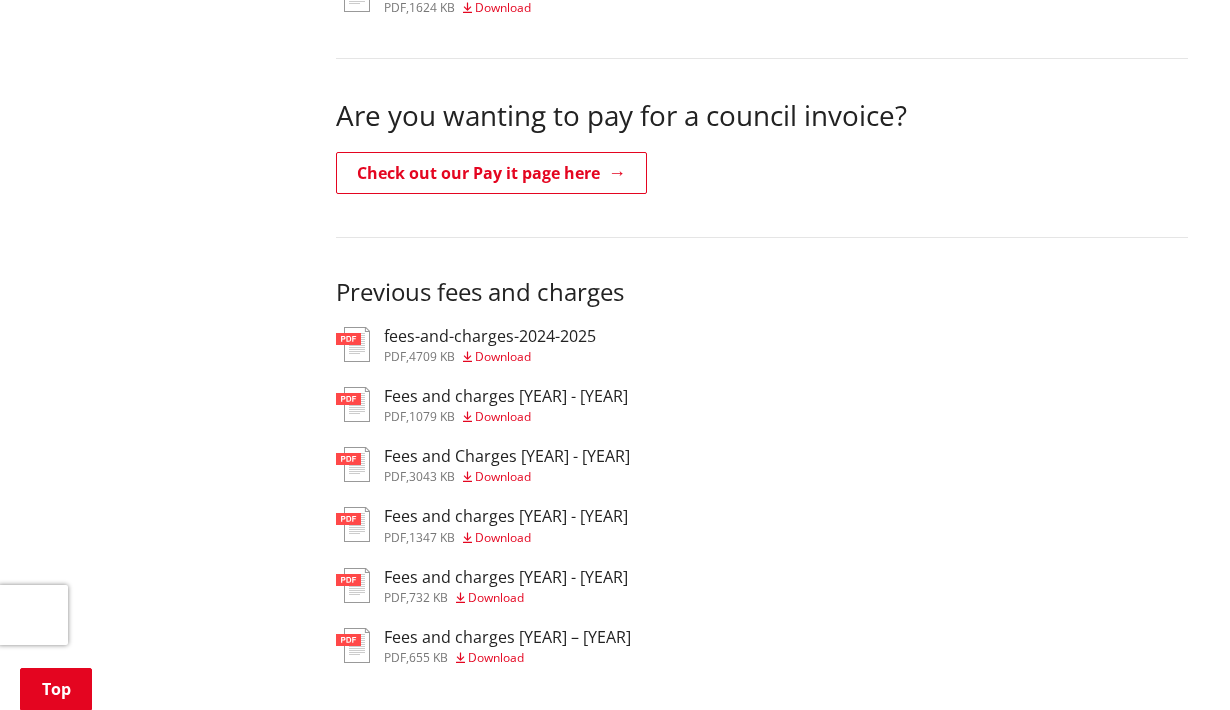click on "fees-and-charges-2024-2025" at bounding box center [490, 336] 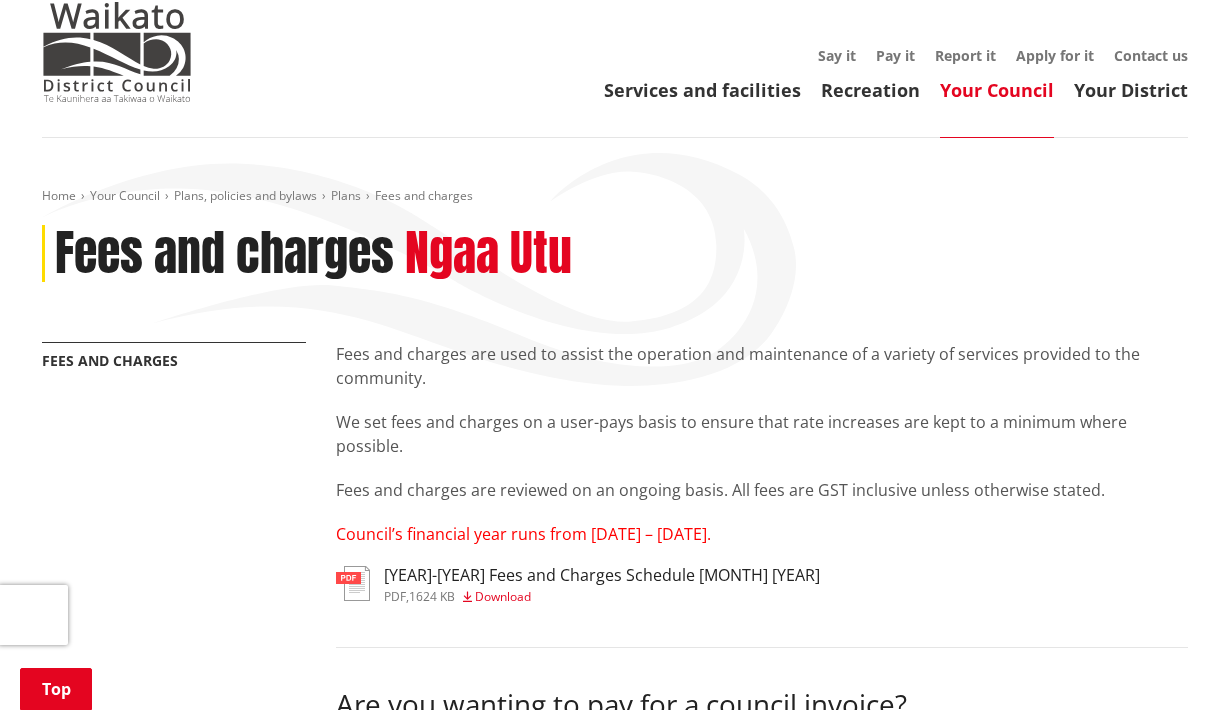 scroll, scrollTop: 0, scrollLeft: 0, axis: both 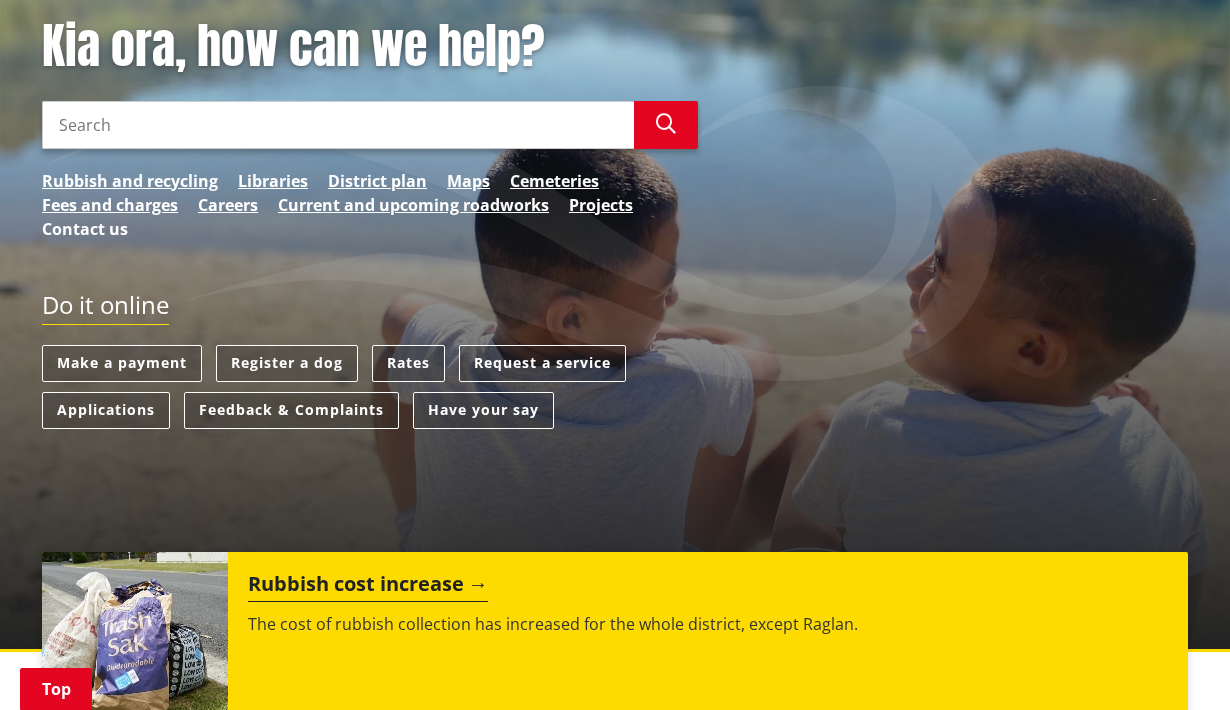 click on "Contact us" at bounding box center (85, 229) 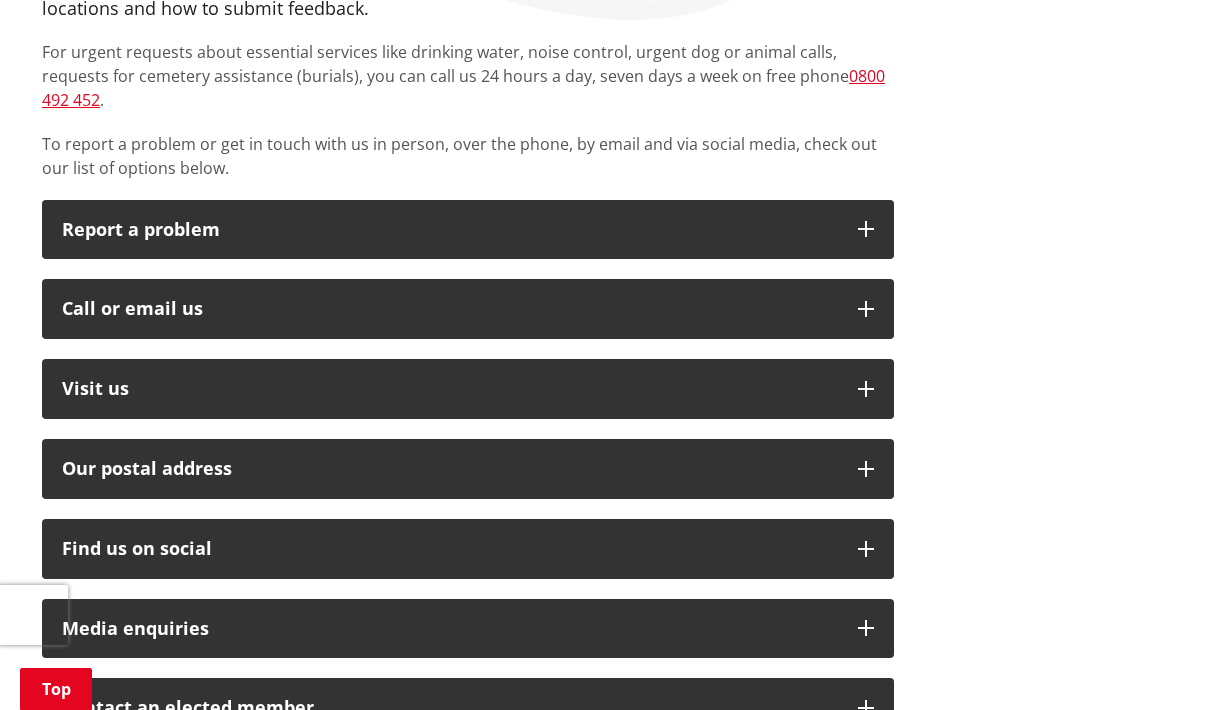 scroll, scrollTop: 488, scrollLeft: 0, axis: vertical 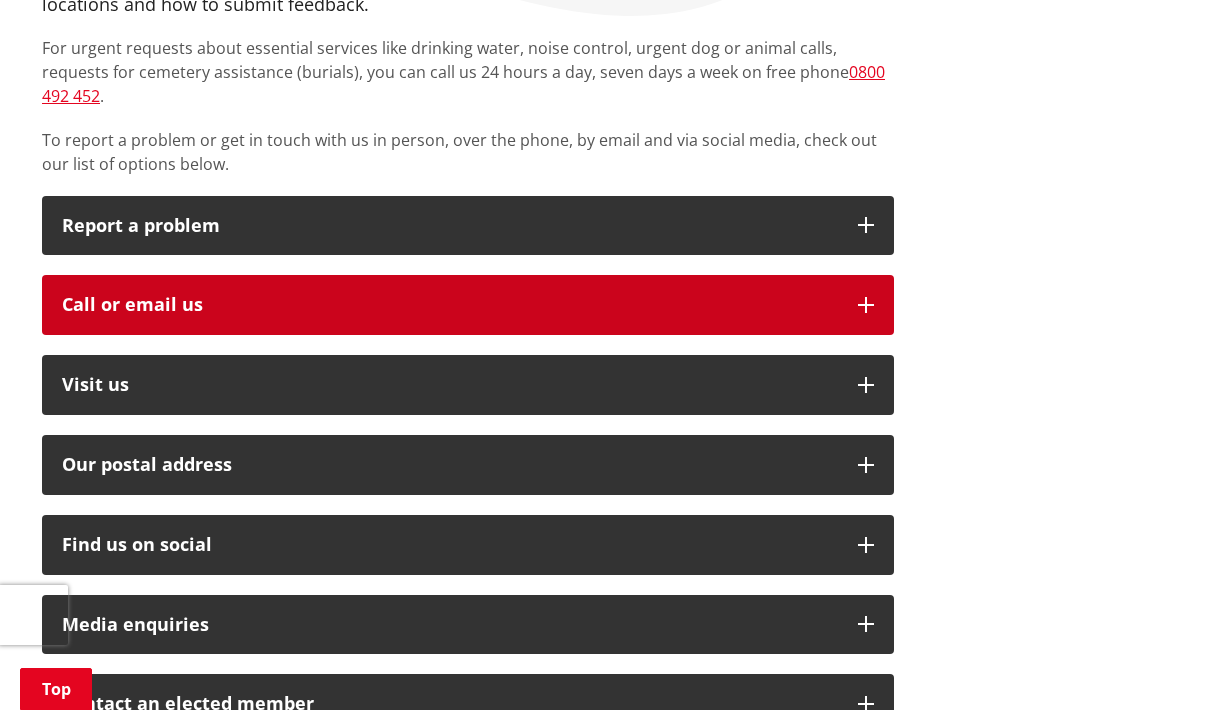 click on "Call or email us" at bounding box center [450, 305] 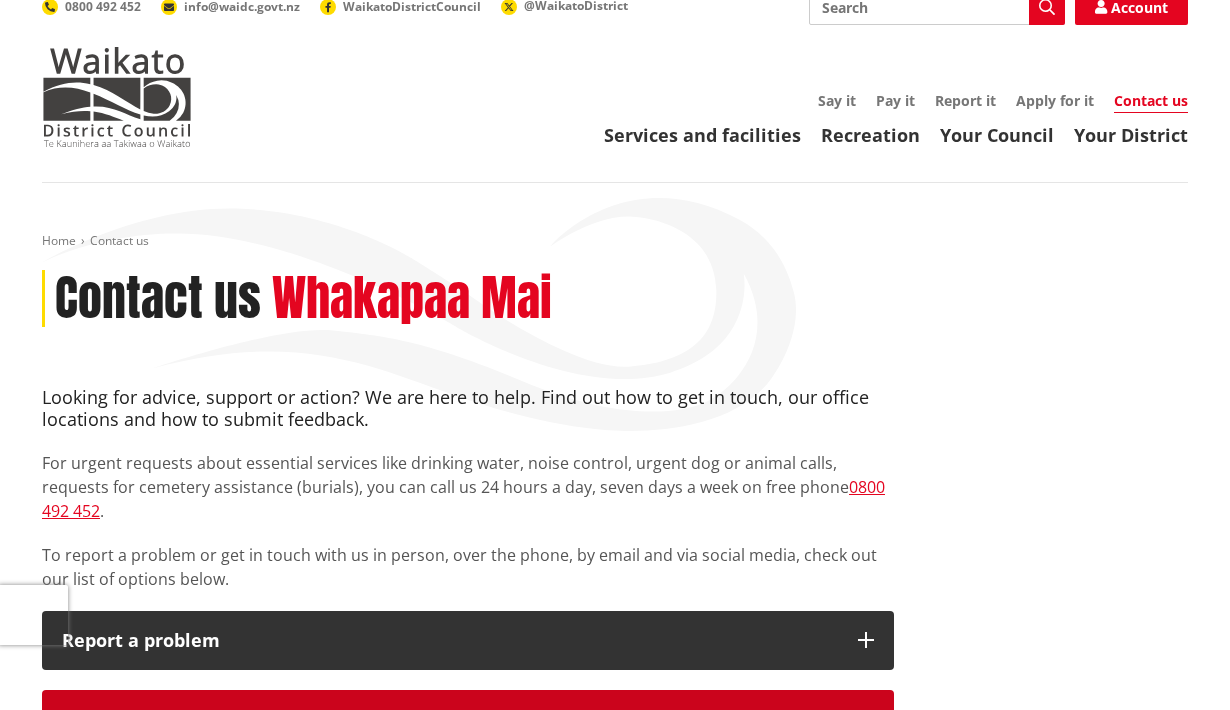 scroll, scrollTop: 0, scrollLeft: 0, axis: both 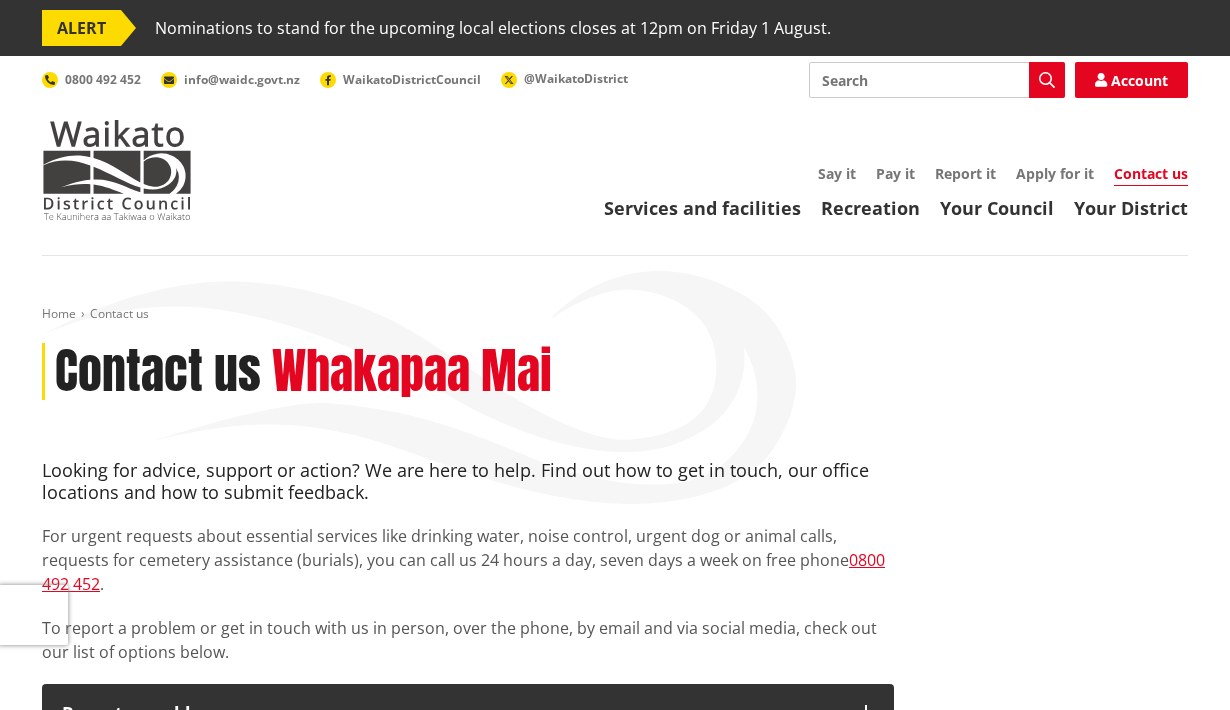 click on "Search" at bounding box center (937, 80) 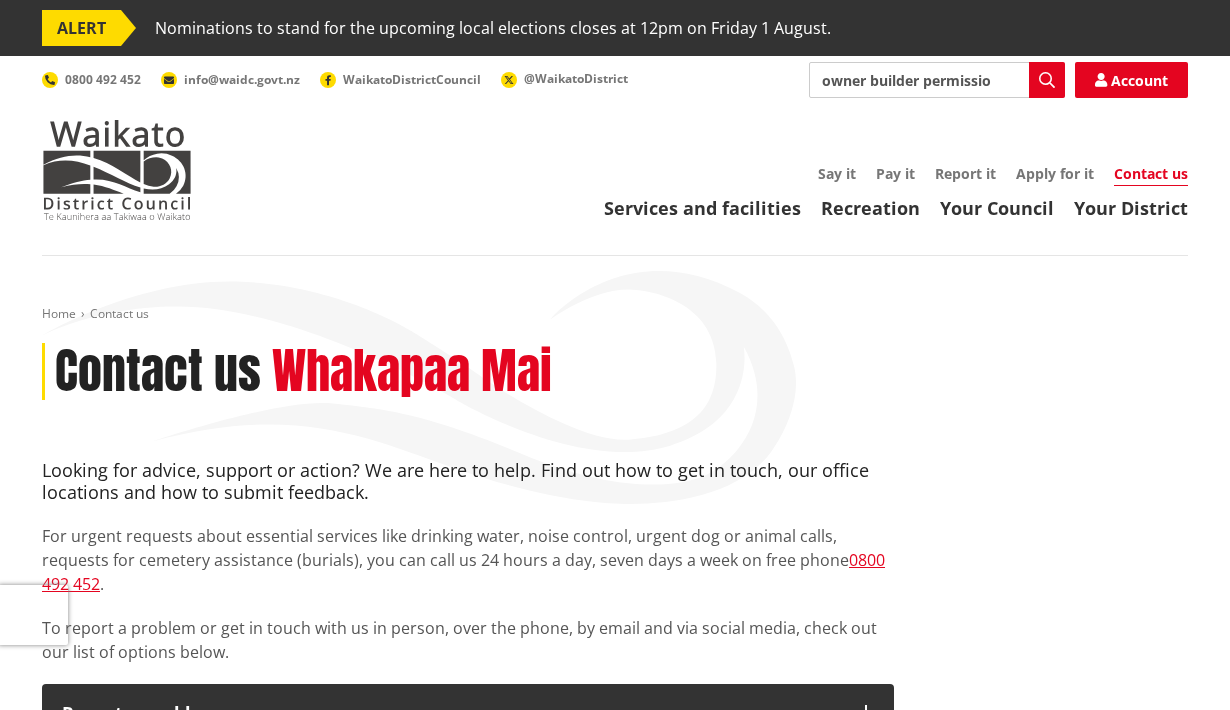 type on "owner builder permission" 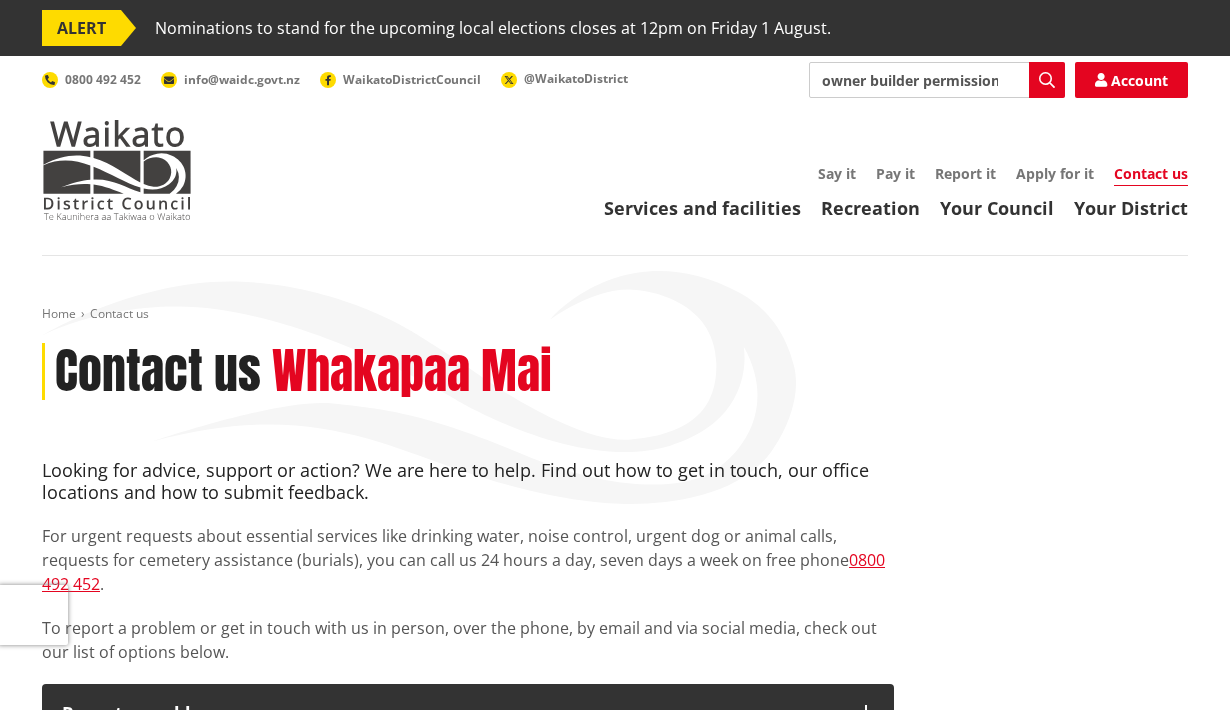 scroll, scrollTop: 0, scrollLeft: 3, axis: horizontal 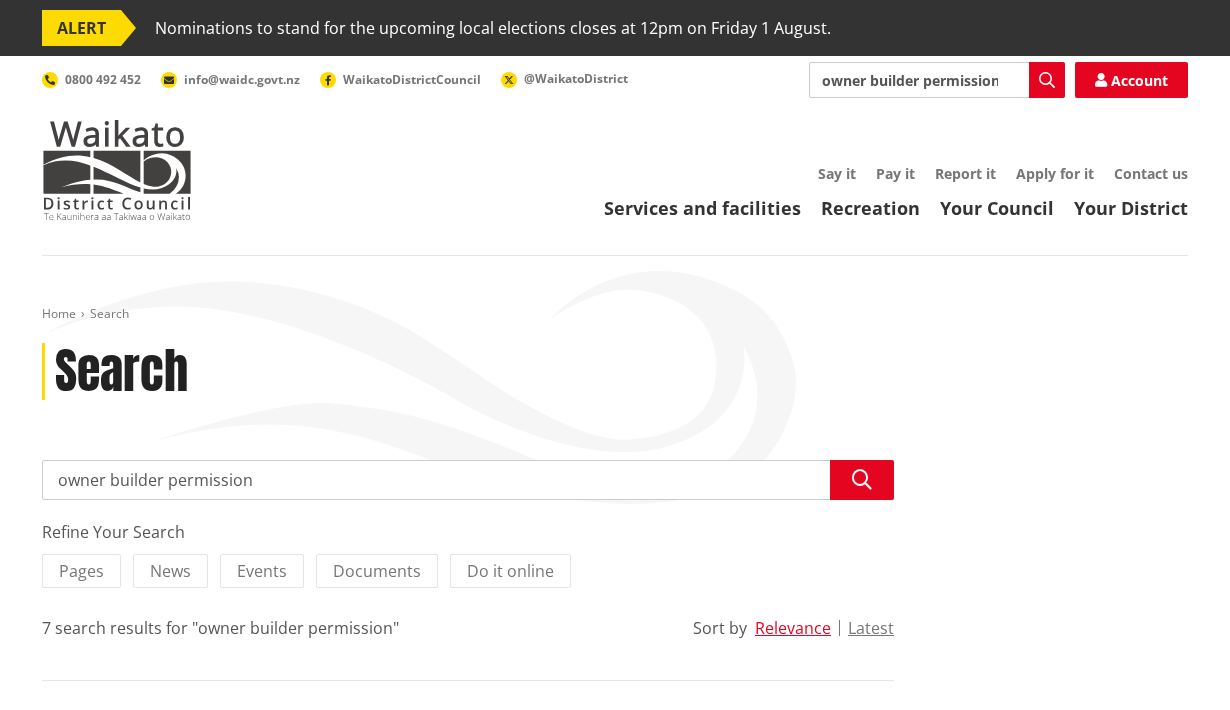 click on "owner builder permission" at bounding box center [937, 80] 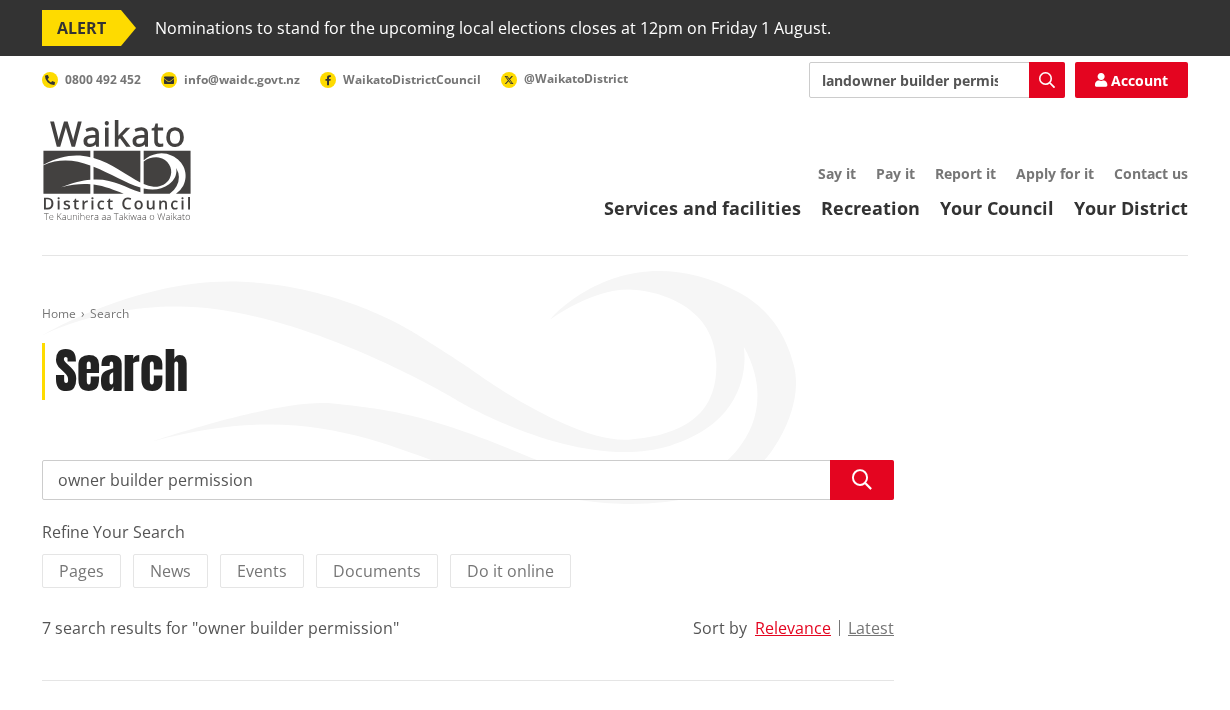type on "land owner builder permission" 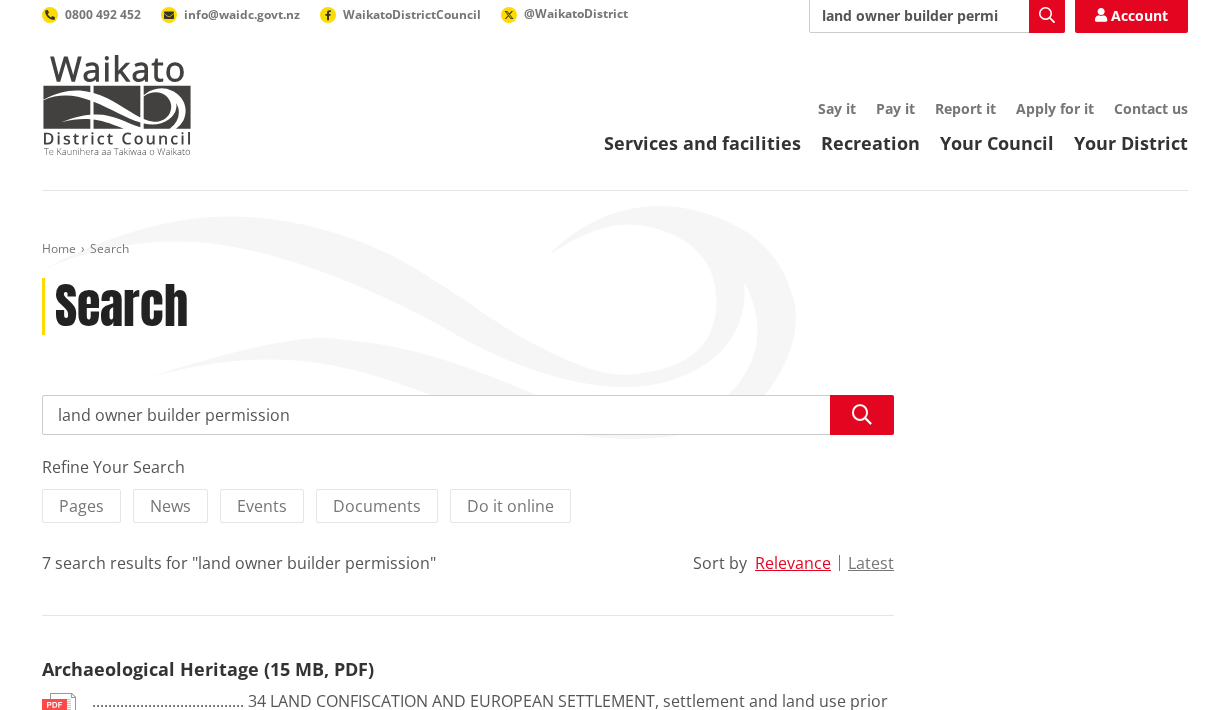 scroll, scrollTop: 0, scrollLeft: 0, axis: both 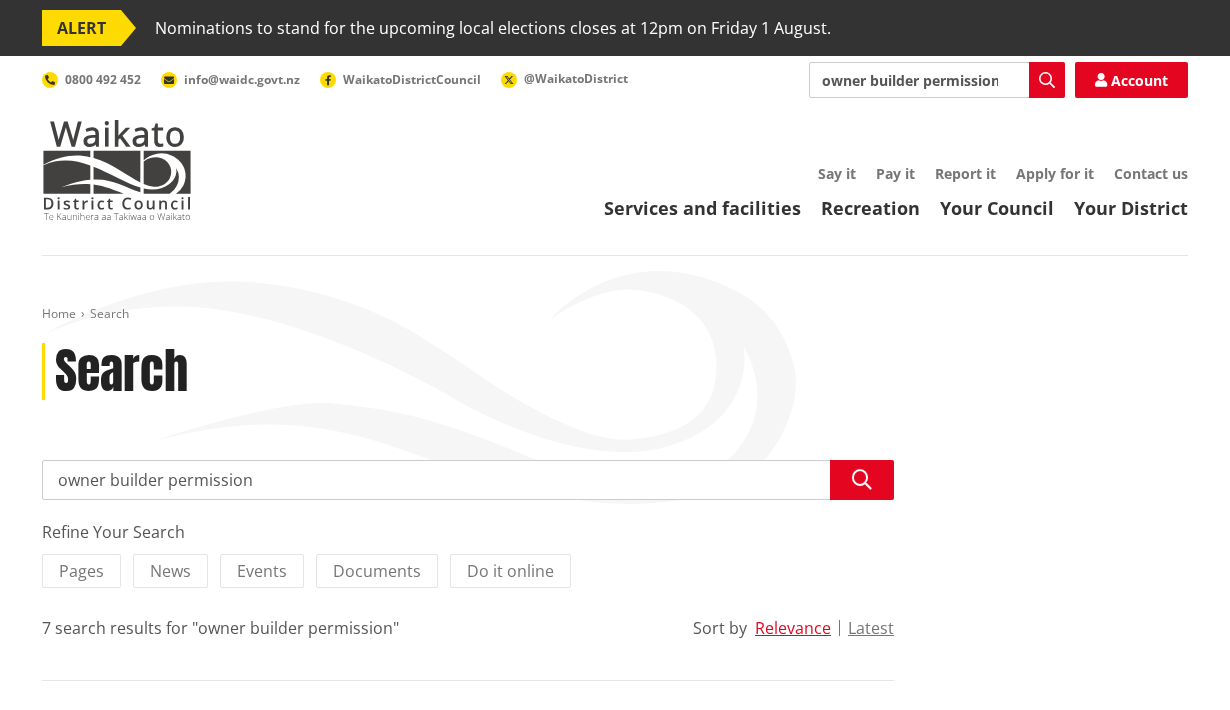 click on "owner builder permission" at bounding box center (468, 480) 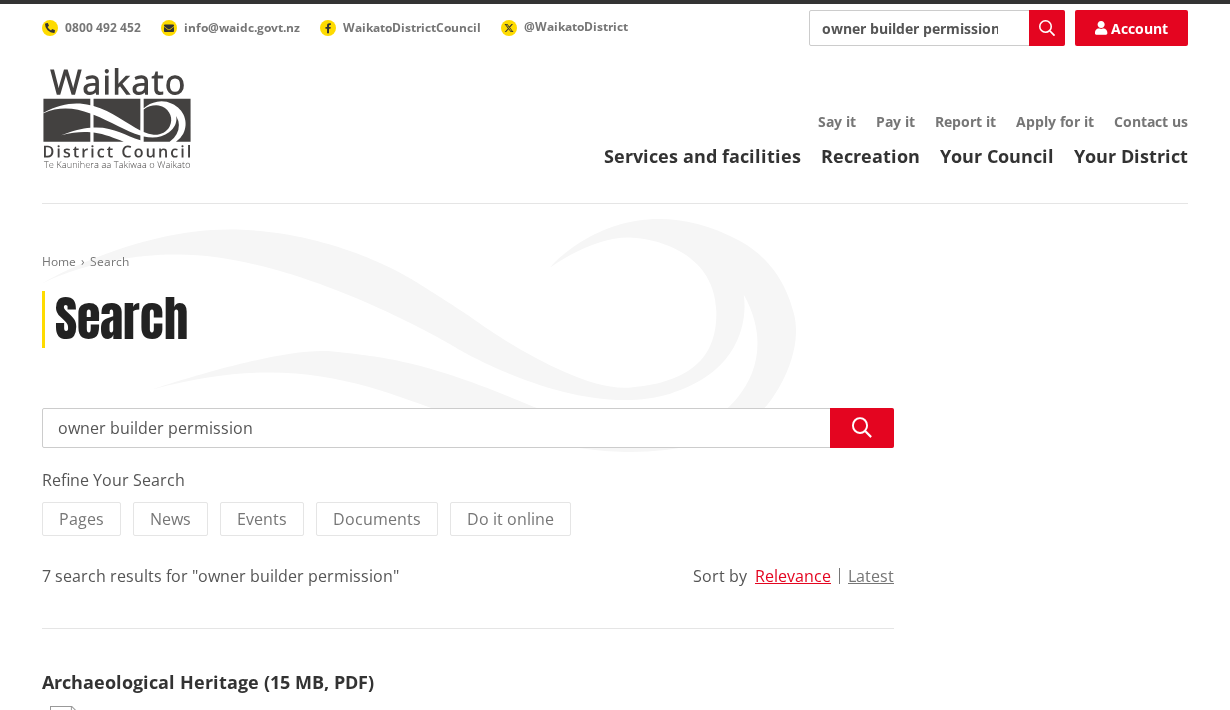 scroll, scrollTop: 0, scrollLeft: 0, axis: both 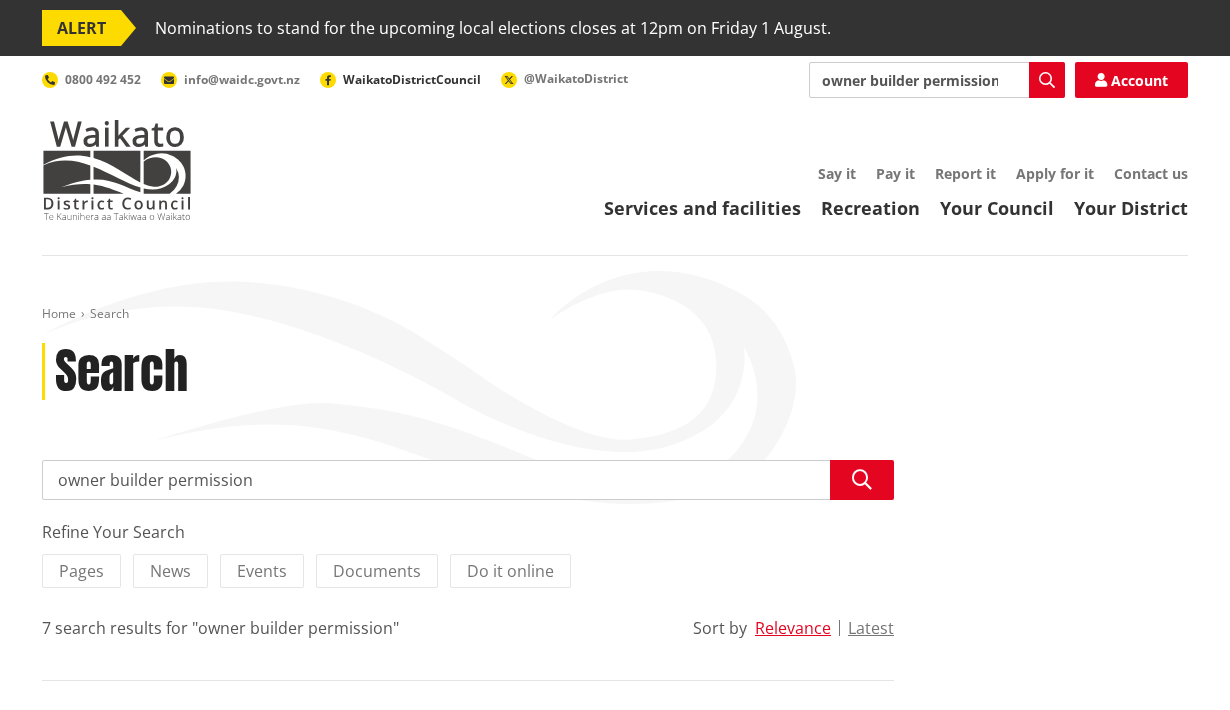 click on "WaikatoDistrictCouncil" at bounding box center (412, 79) 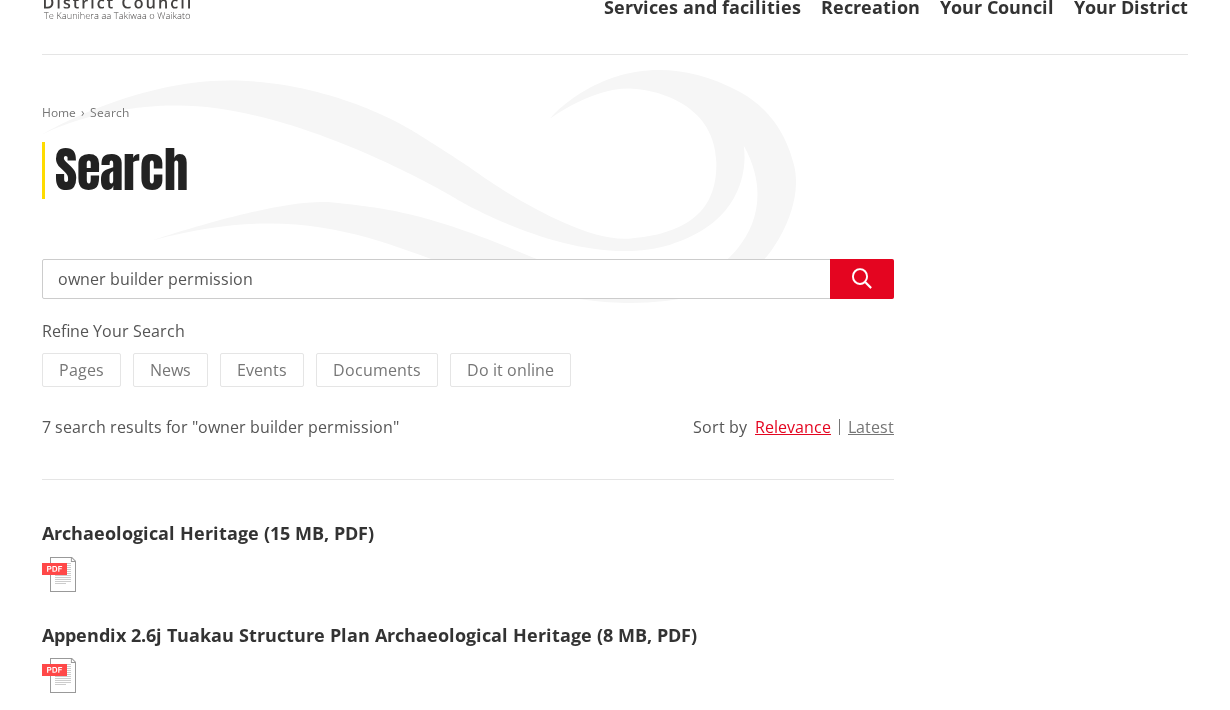 scroll, scrollTop: 0, scrollLeft: 0, axis: both 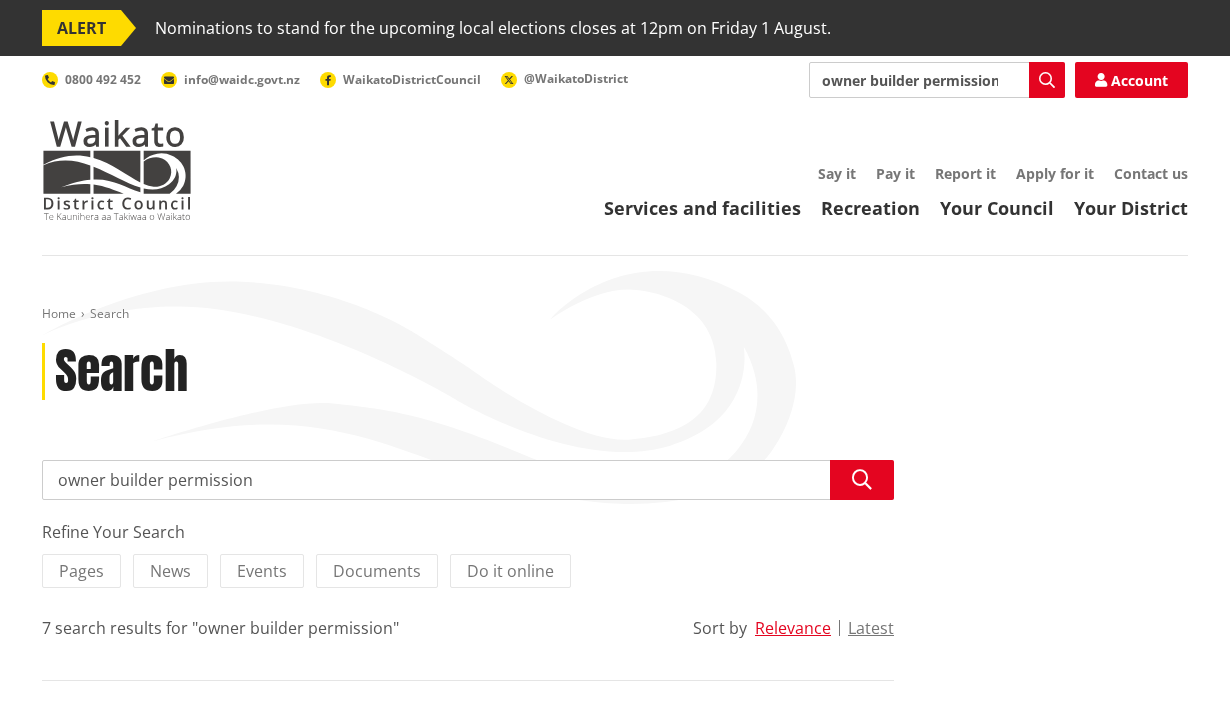 click on "owner builder permission" at bounding box center [937, 80] 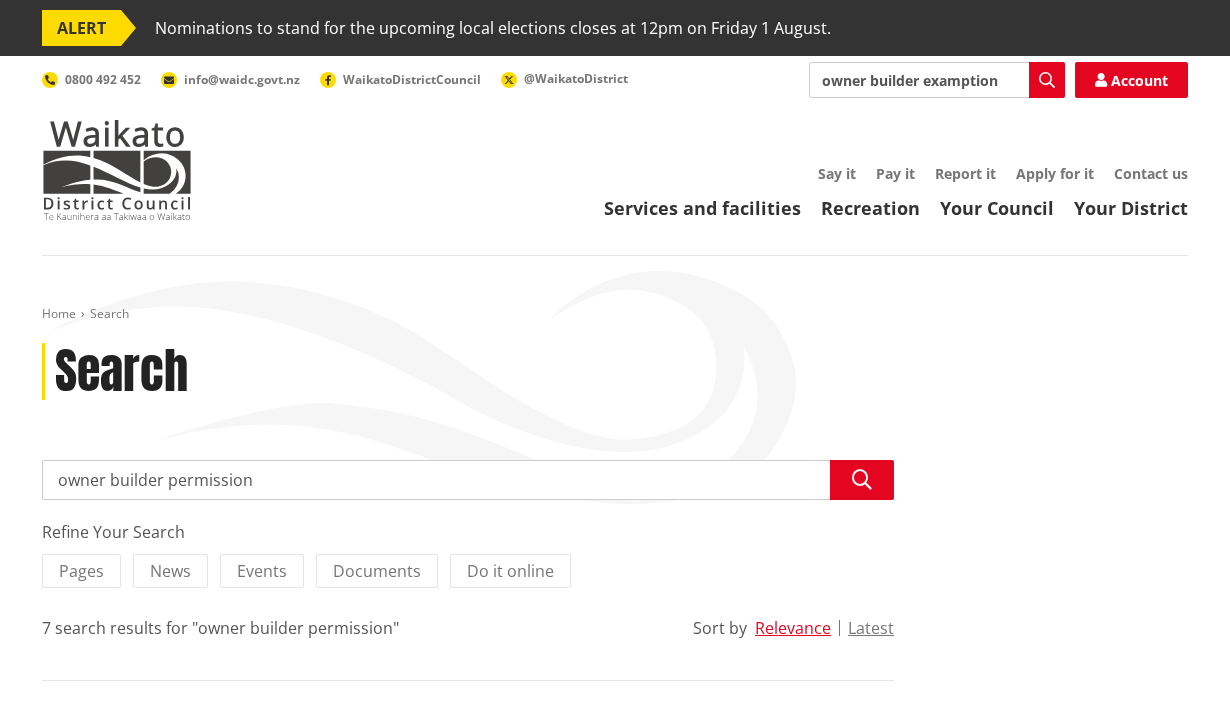scroll, scrollTop: 0, scrollLeft: 1, axis: horizontal 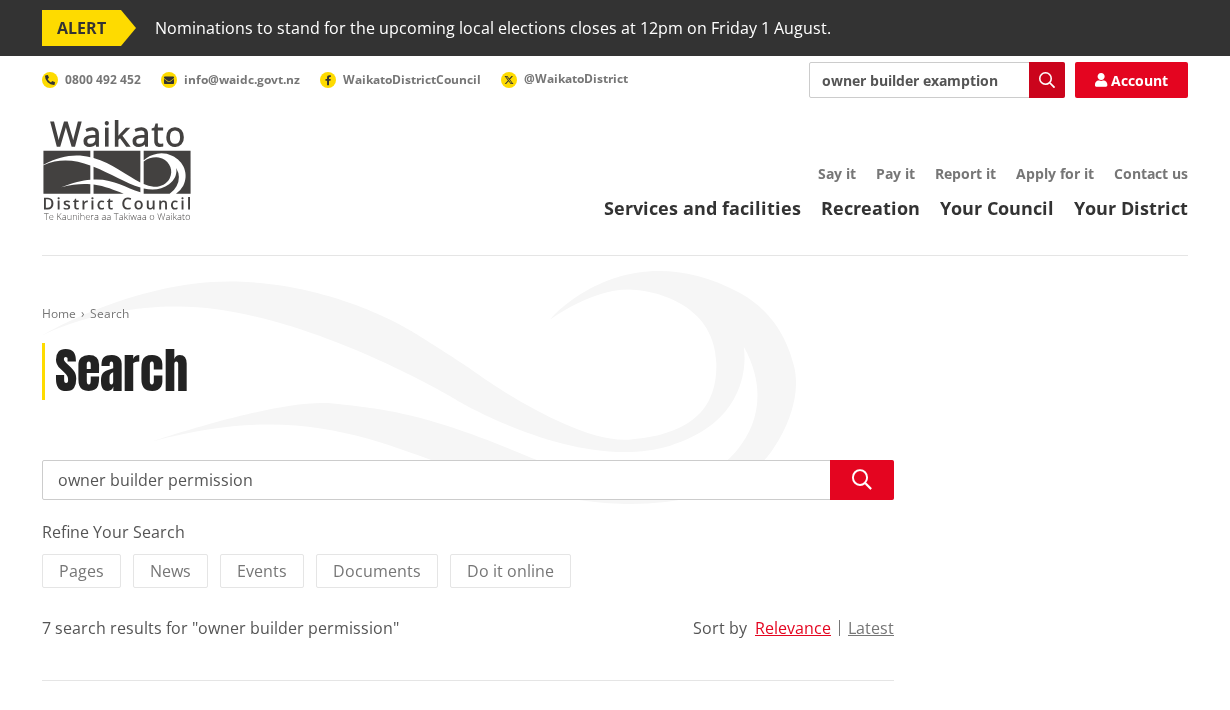 type on "owner builder examption" 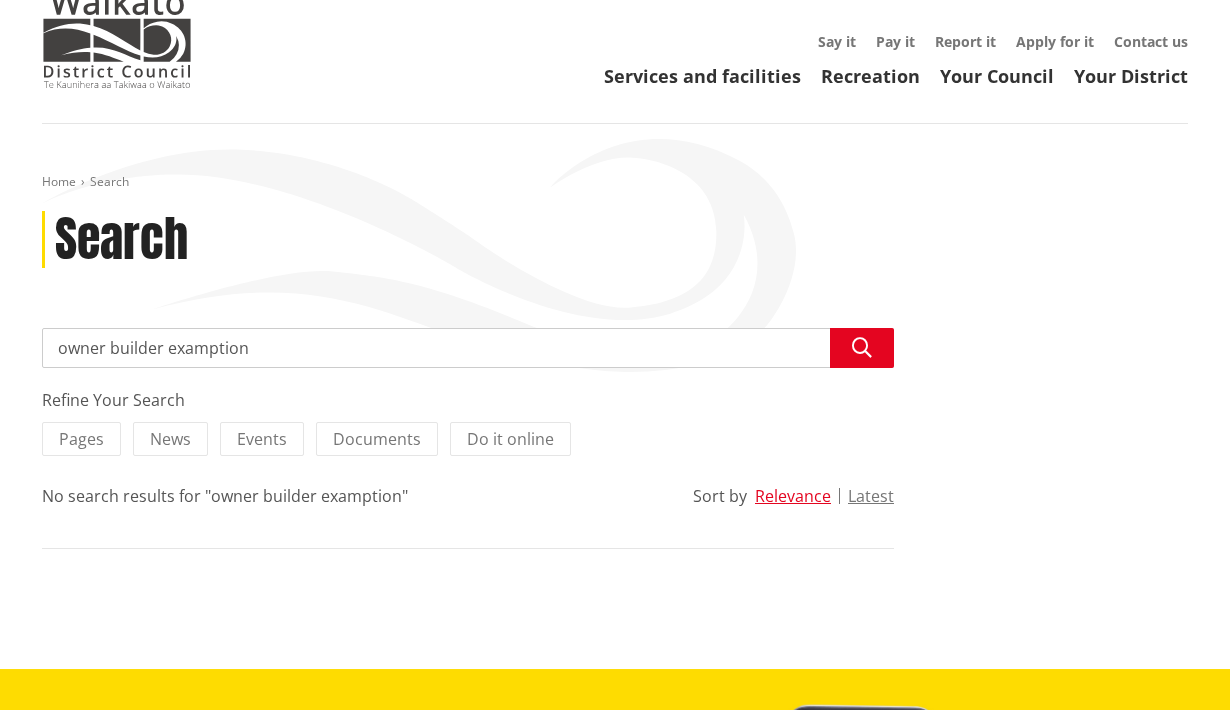 scroll, scrollTop: 0, scrollLeft: 0, axis: both 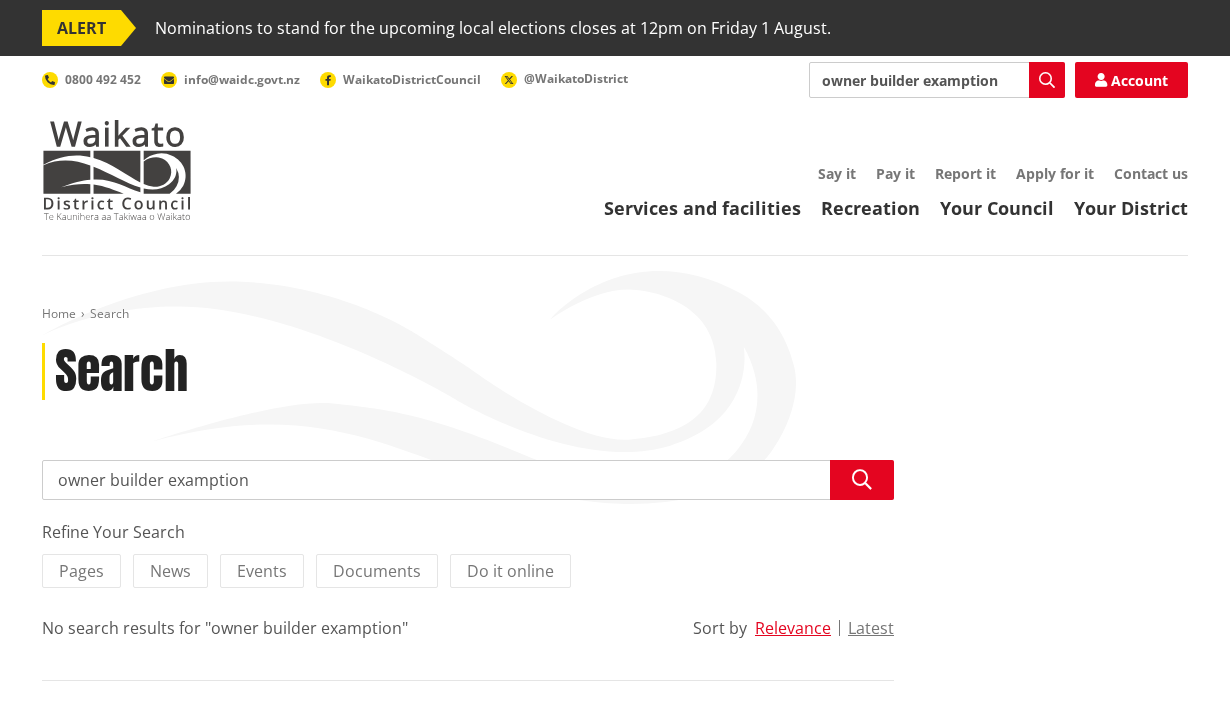 click on "owner builder examption" at bounding box center [937, 80] 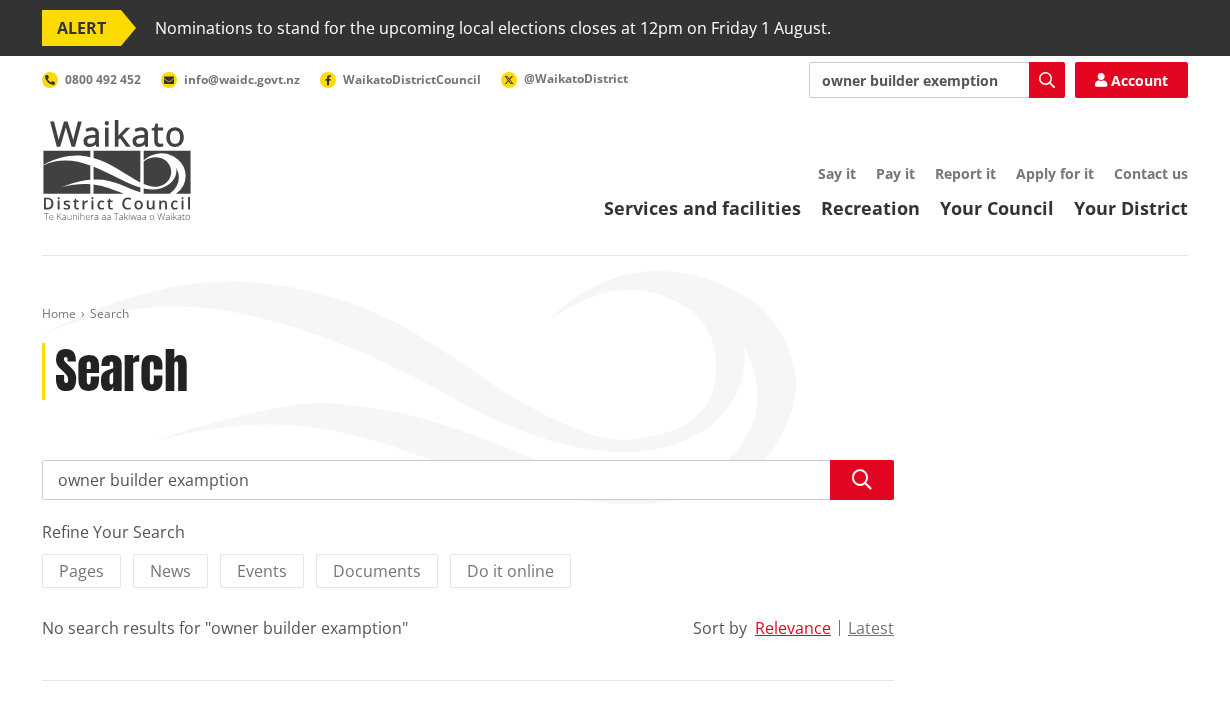 type on "owner builder exemption" 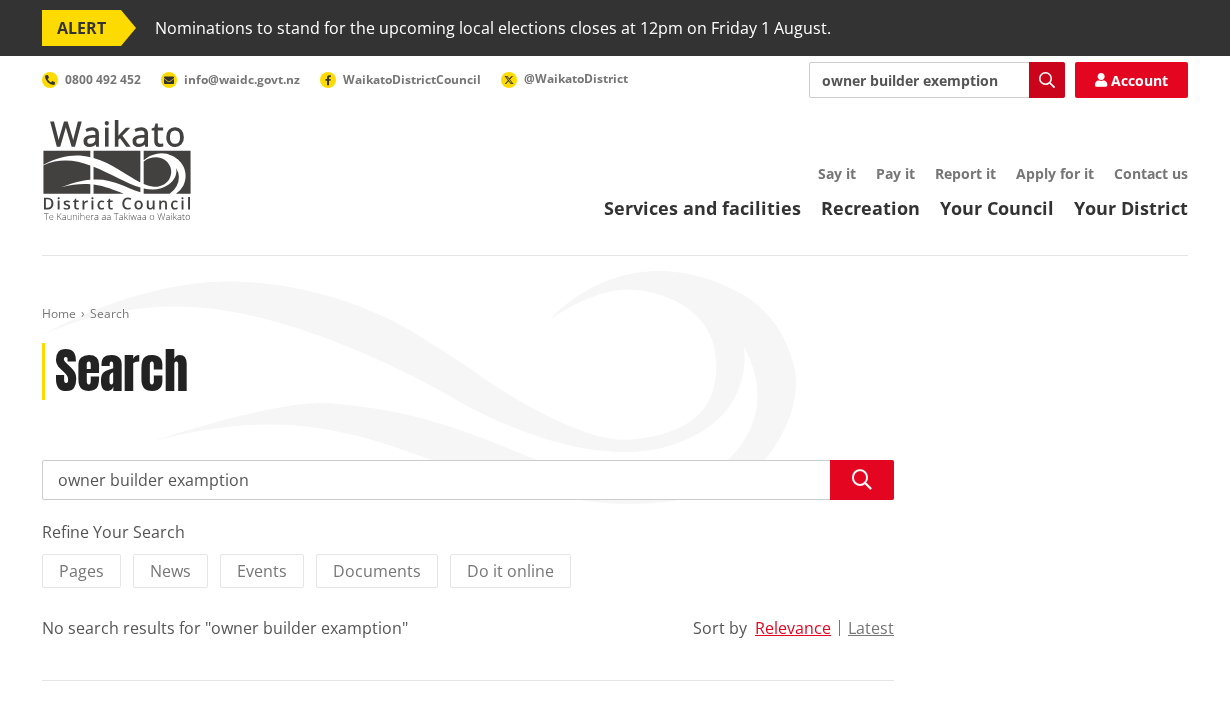 click at bounding box center (1047, 80) 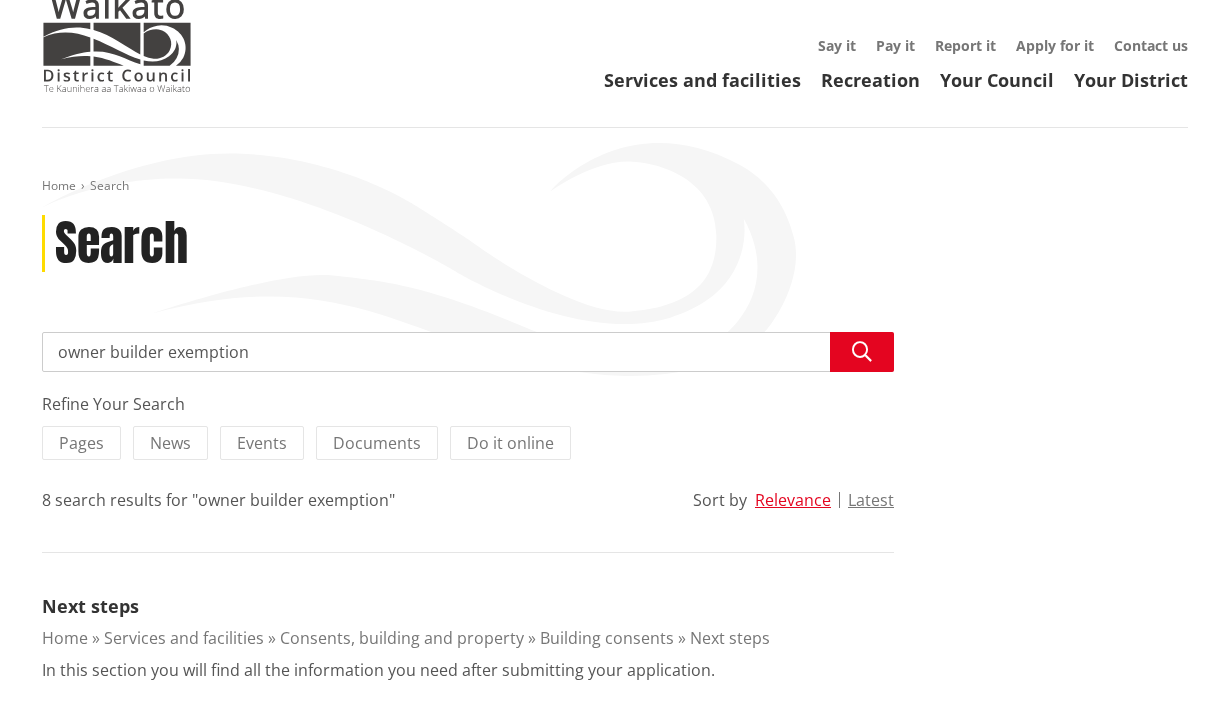scroll, scrollTop: 127, scrollLeft: 0, axis: vertical 